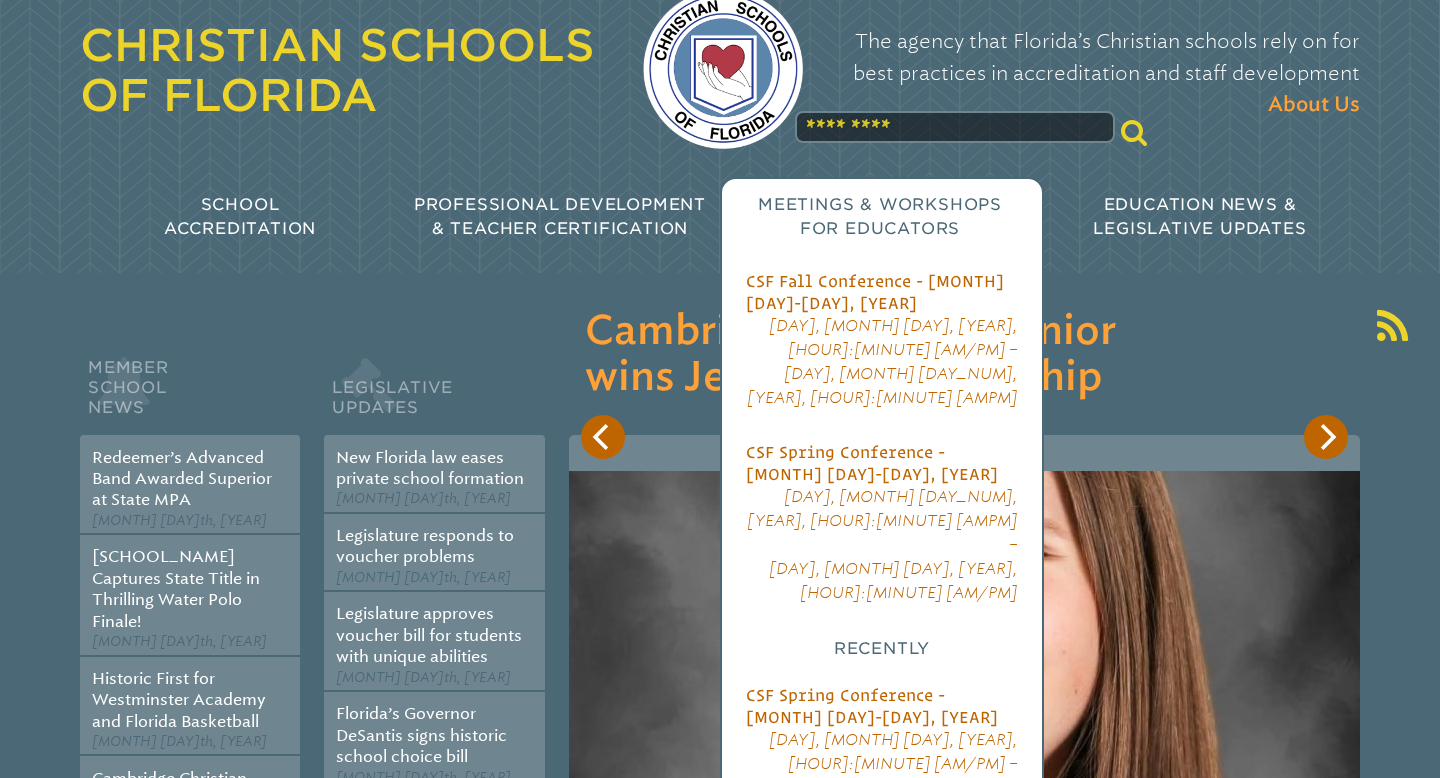 scroll, scrollTop: 0, scrollLeft: 0, axis: both 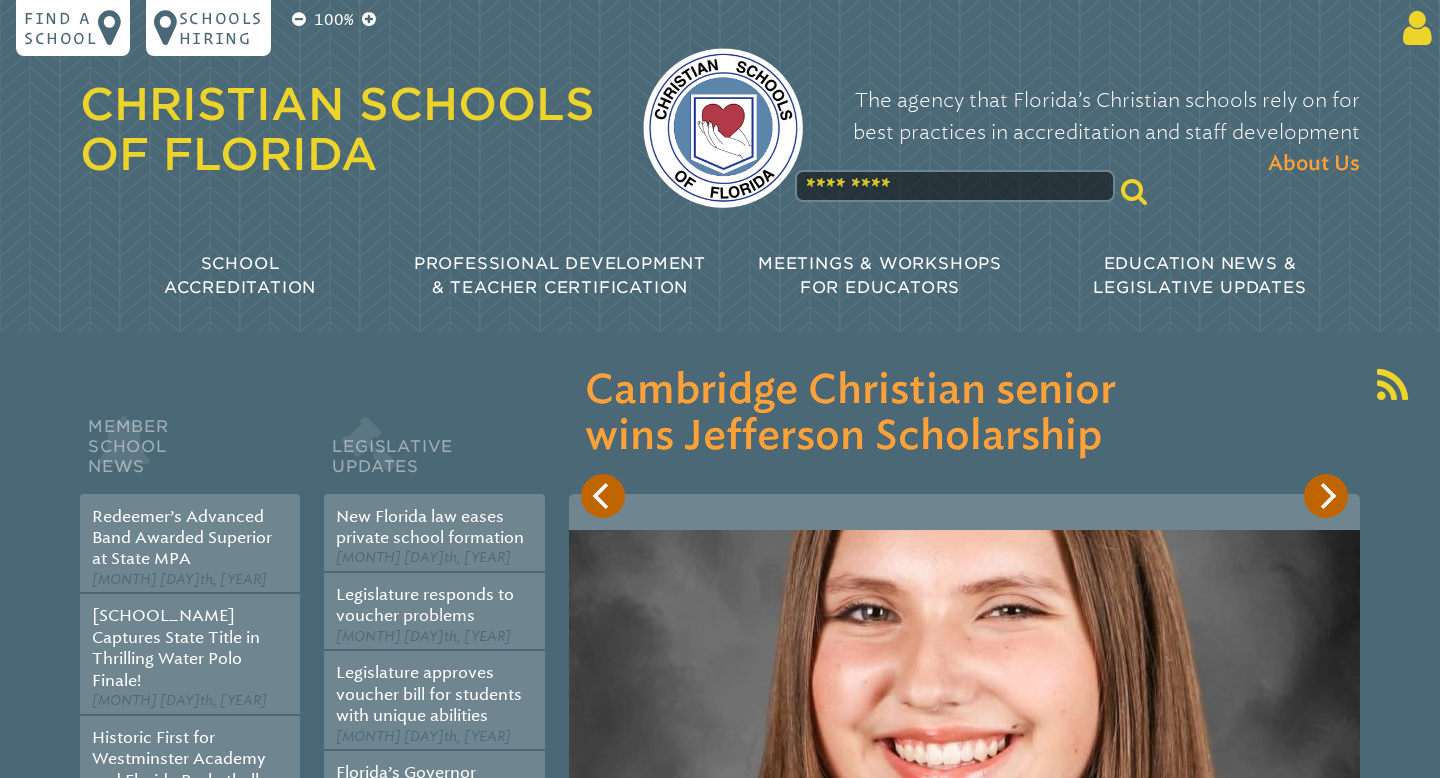 click at bounding box center [1413, 28] 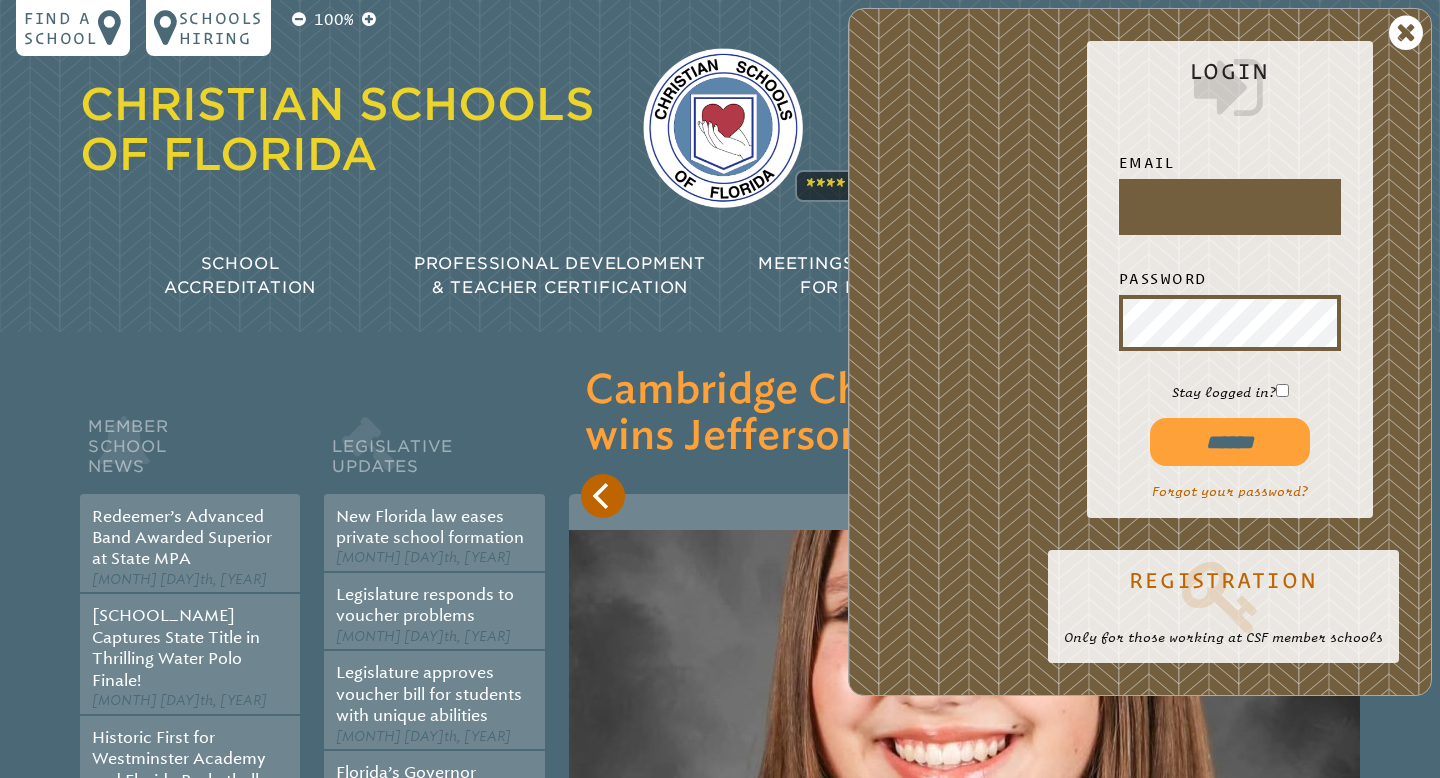click at bounding box center (1230, 207) 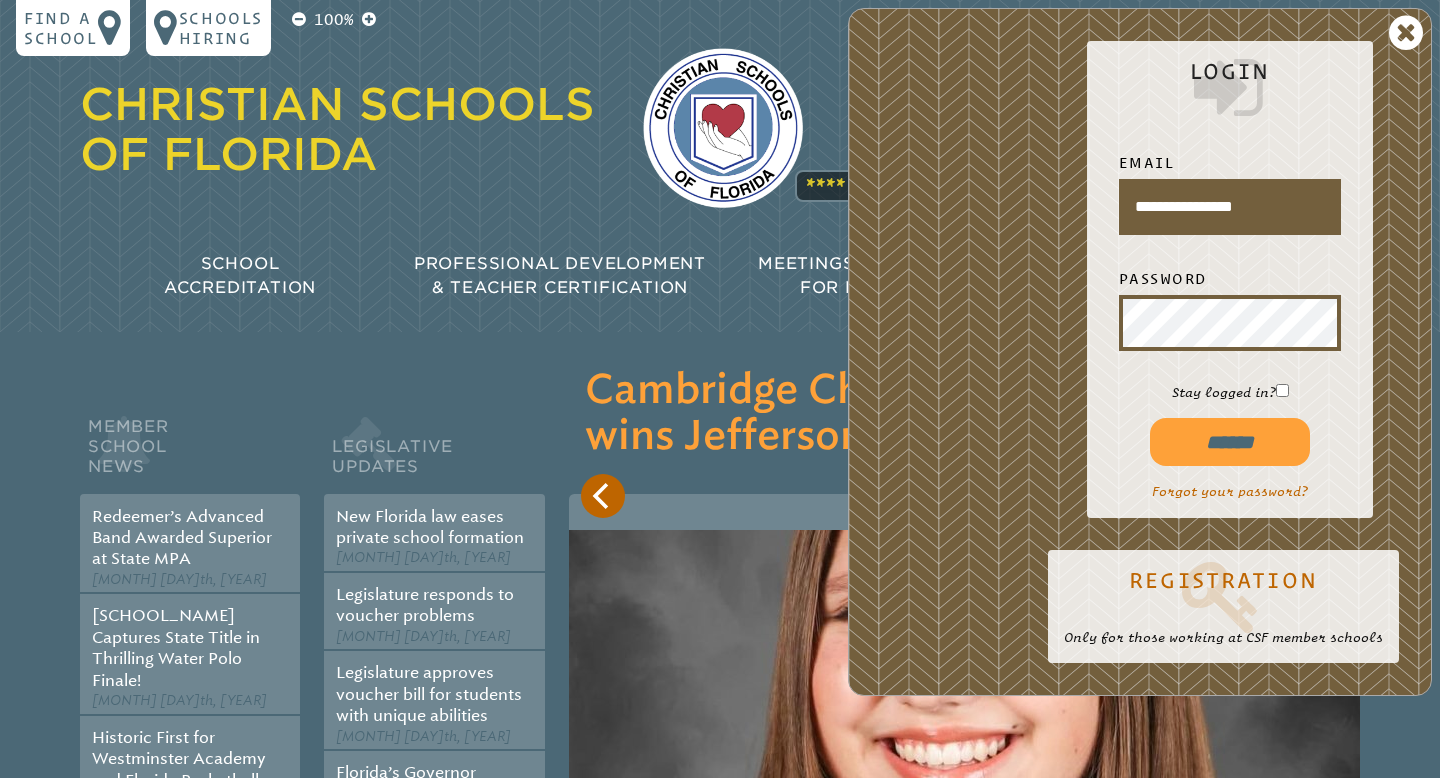click on "******" at bounding box center (1230, 442) 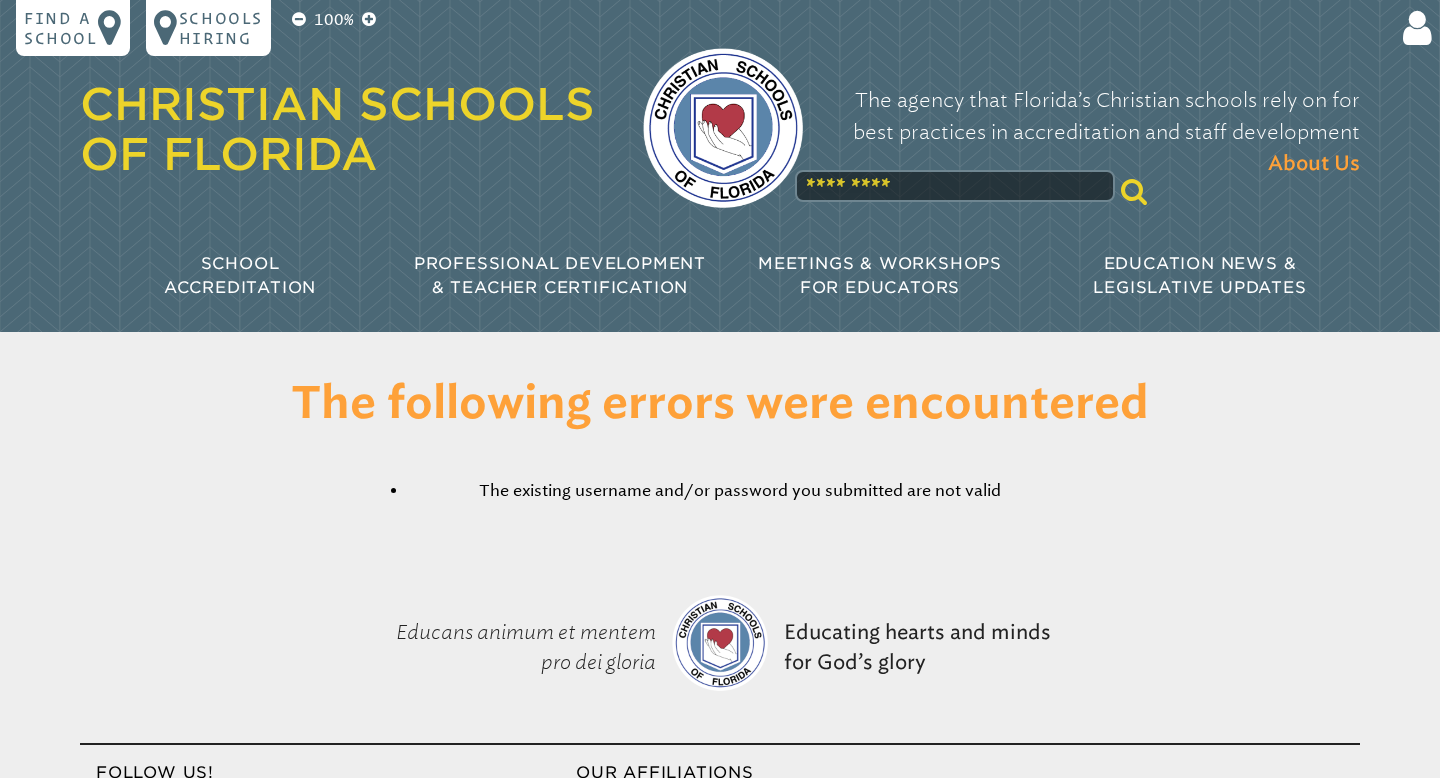 scroll, scrollTop: 0, scrollLeft: 0, axis: both 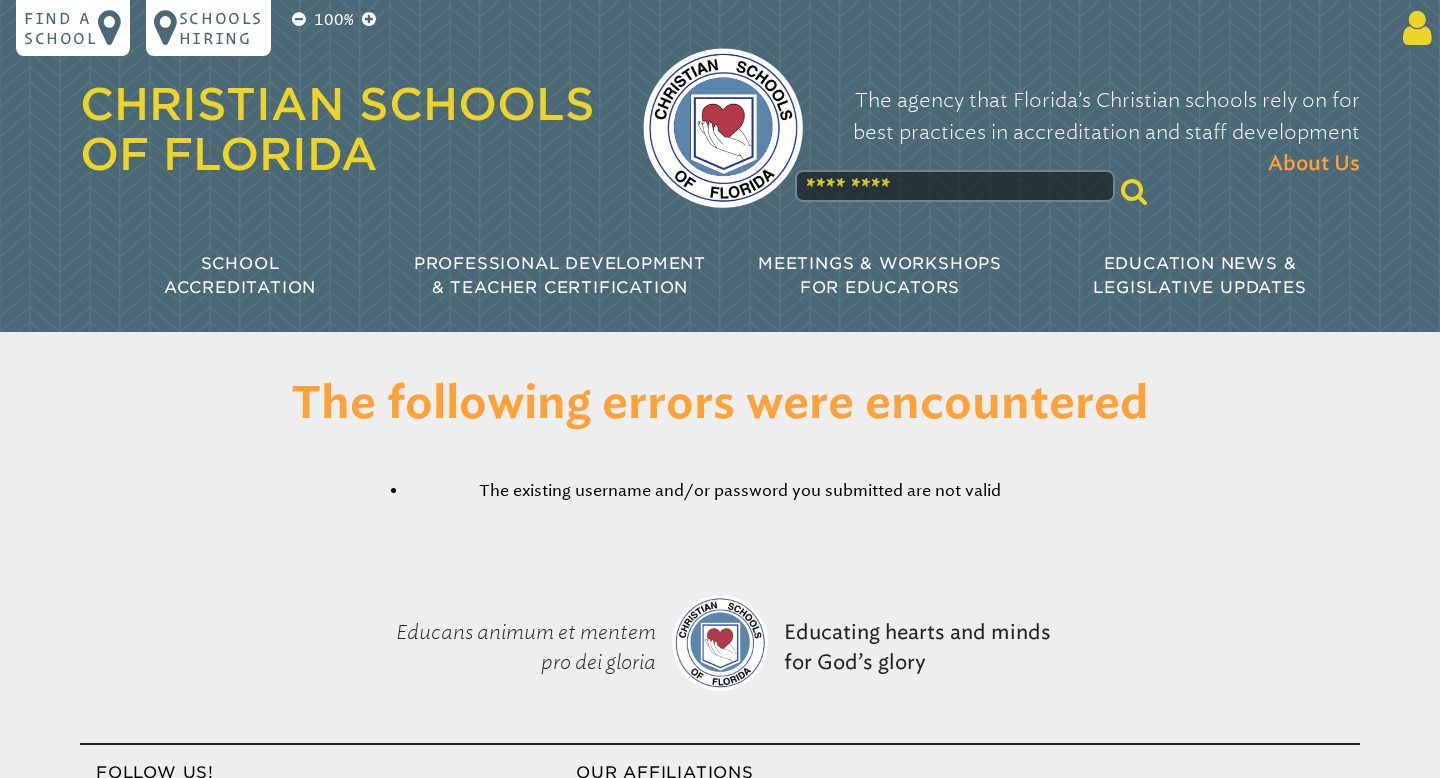 click at bounding box center (1413, 28) 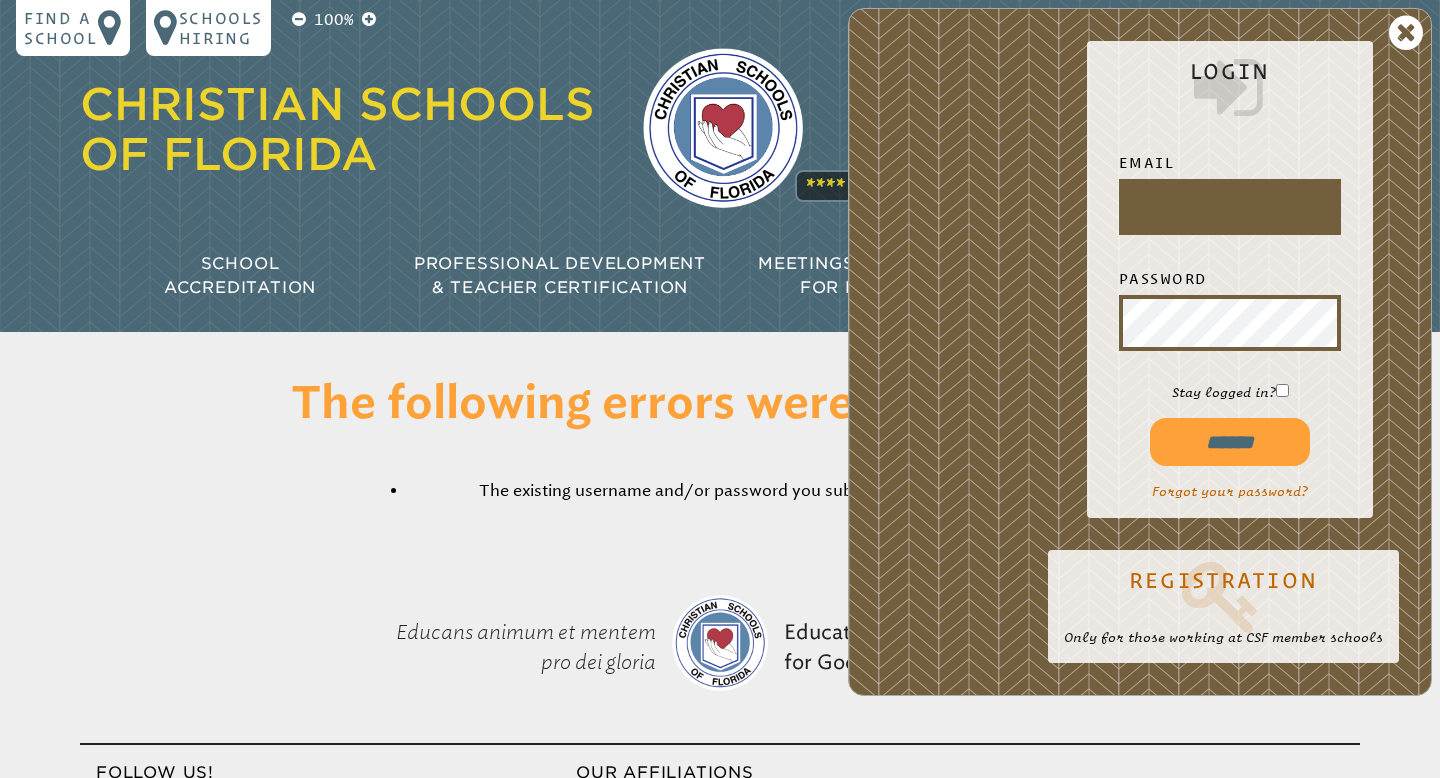 click at bounding box center [1230, 207] 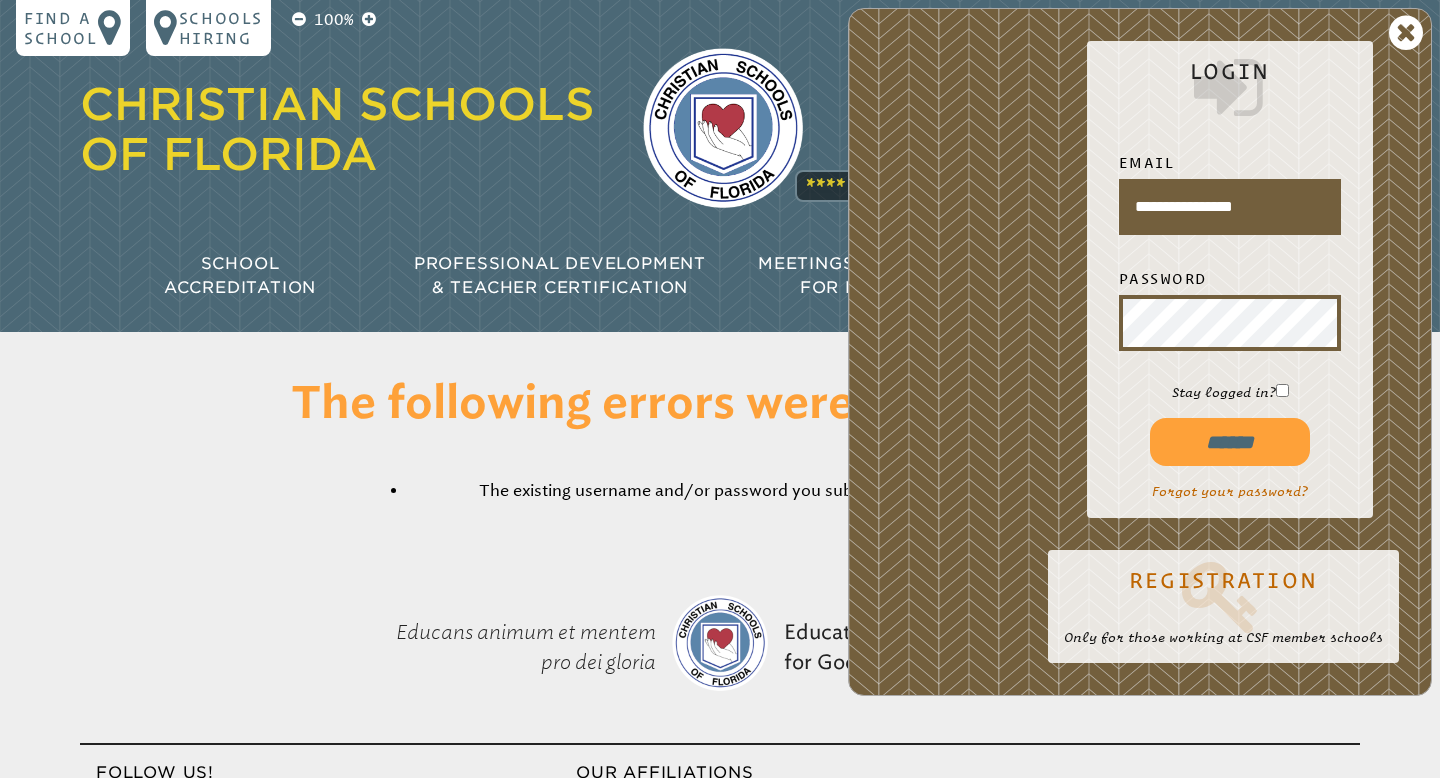 click on "******" at bounding box center (1230, 442) 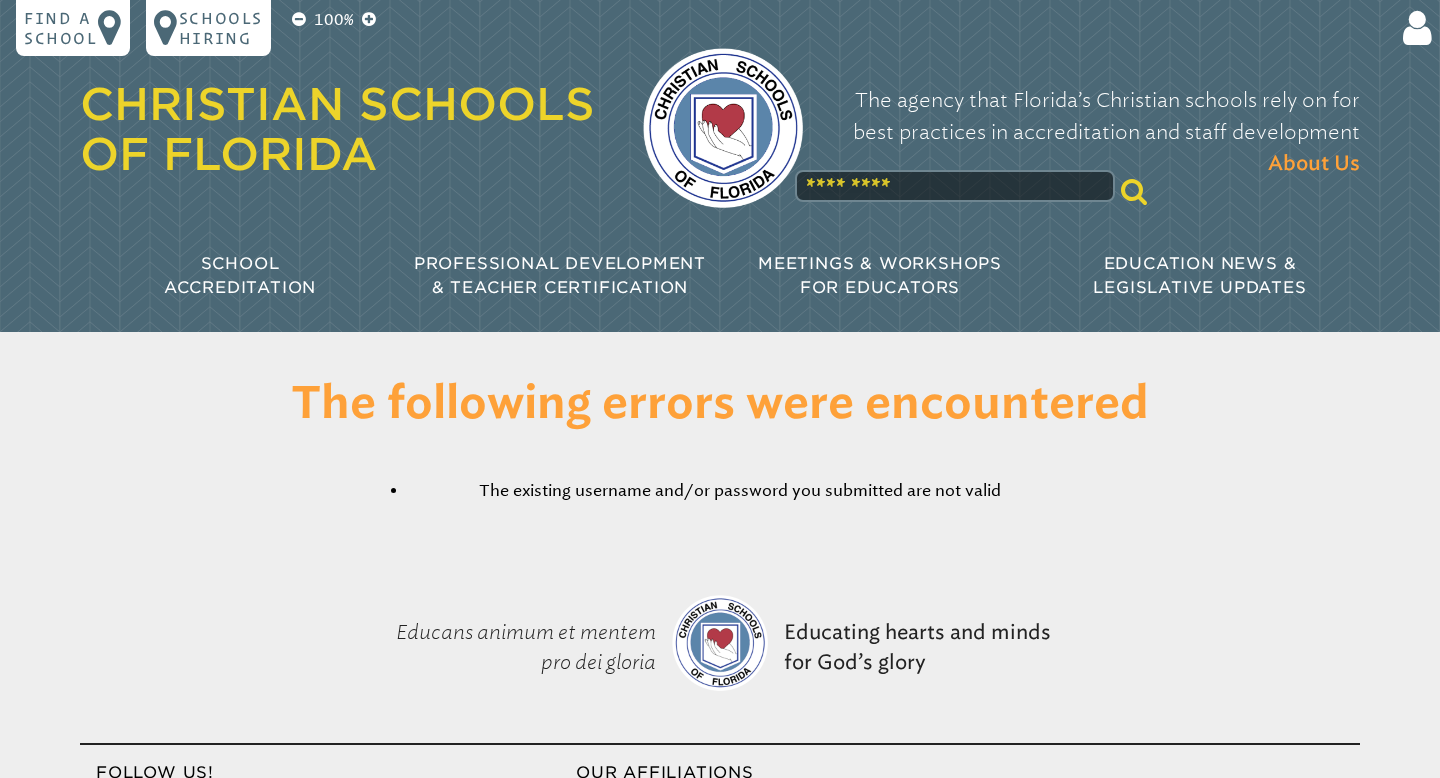 scroll, scrollTop: 0, scrollLeft: 0, axis: both 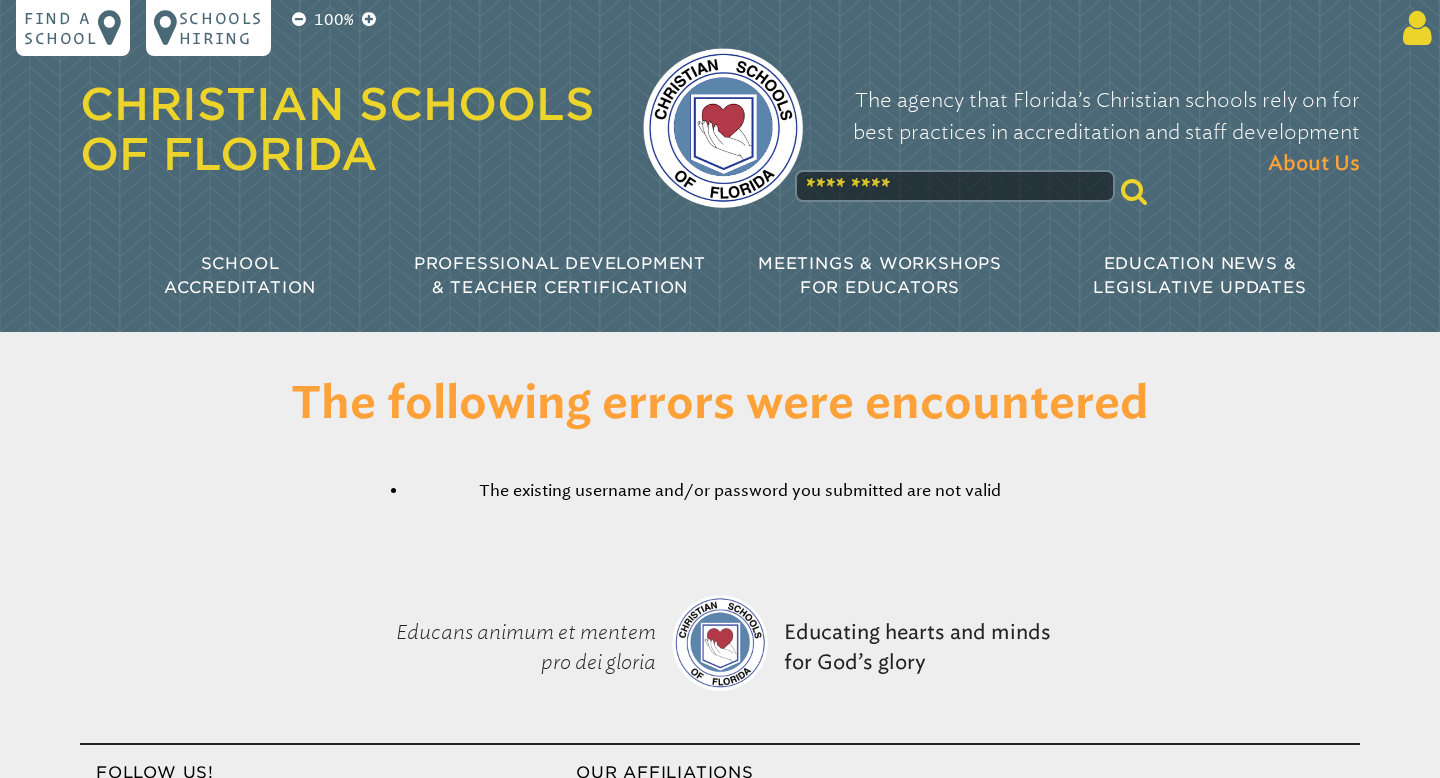click at bounding box center (1413, 28) 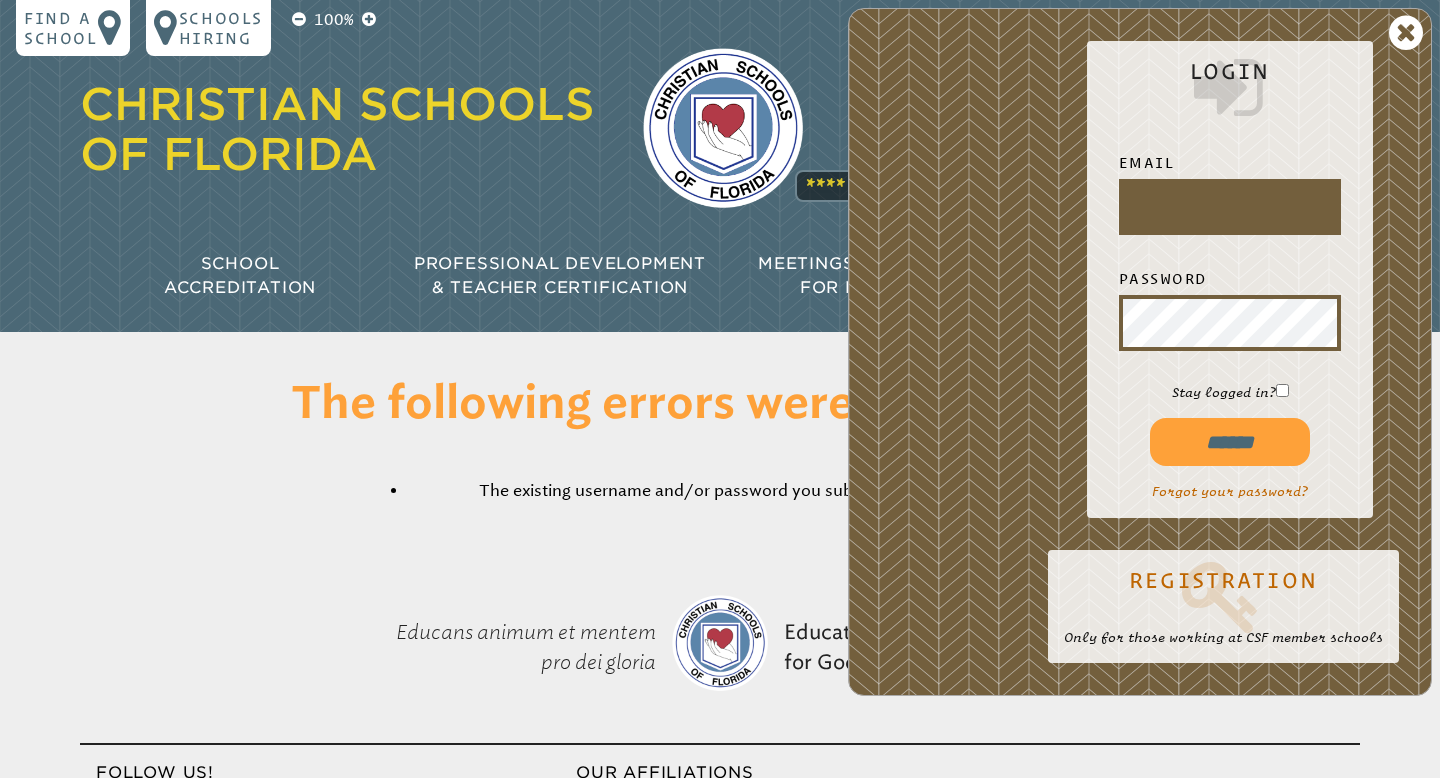 click at bounding box center [1230, 207] 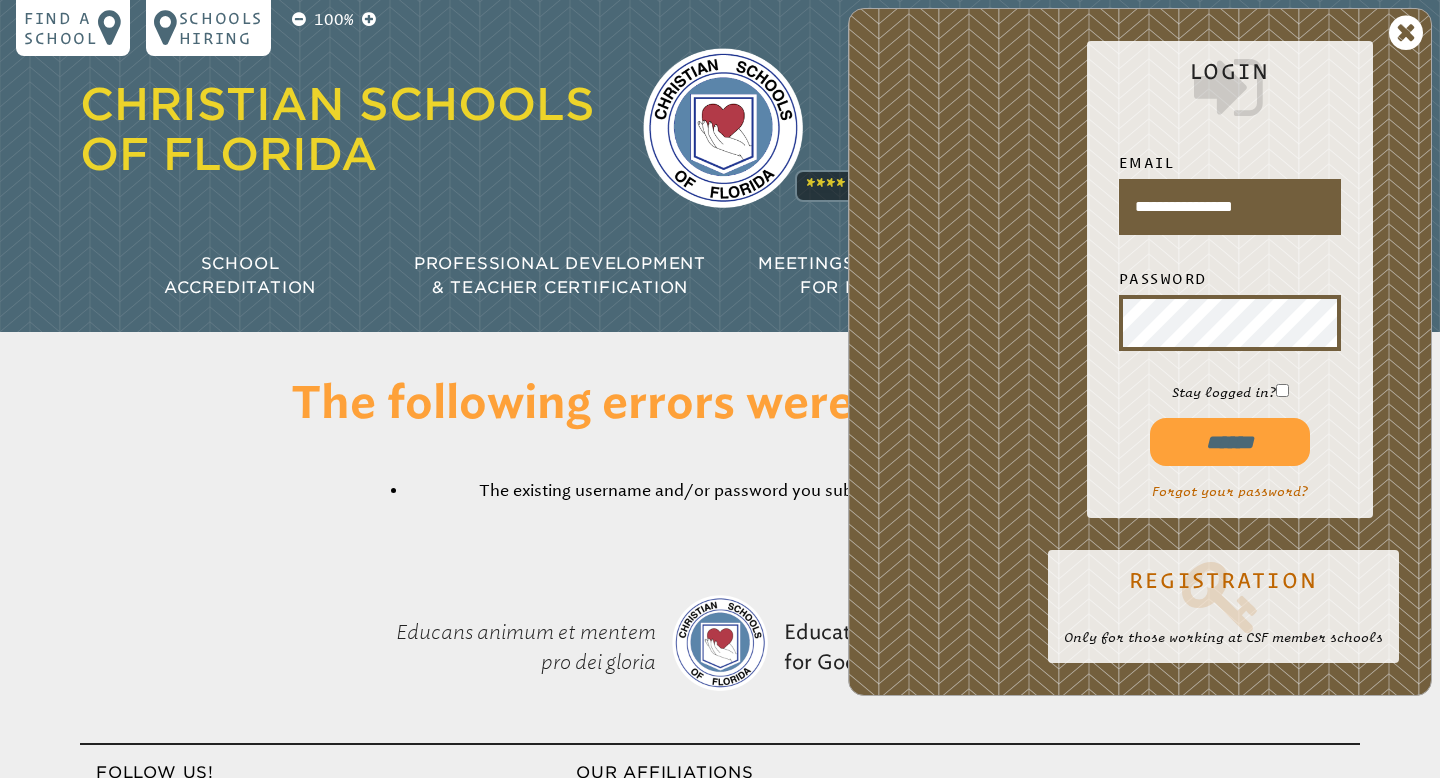 click on "******" at bounding box center [1230, 442] 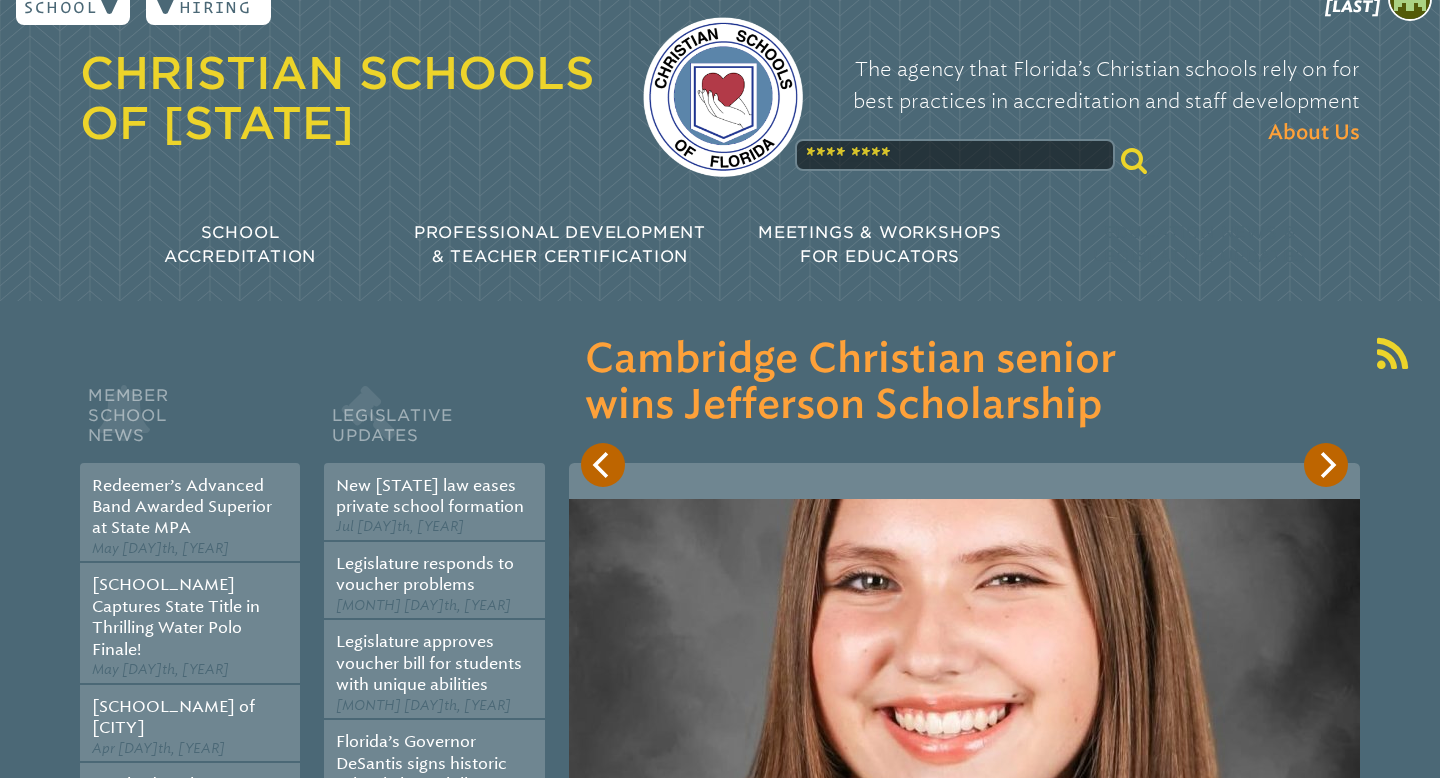 scroll, scrollTop: 0, scrollLeft: 0, axis: both 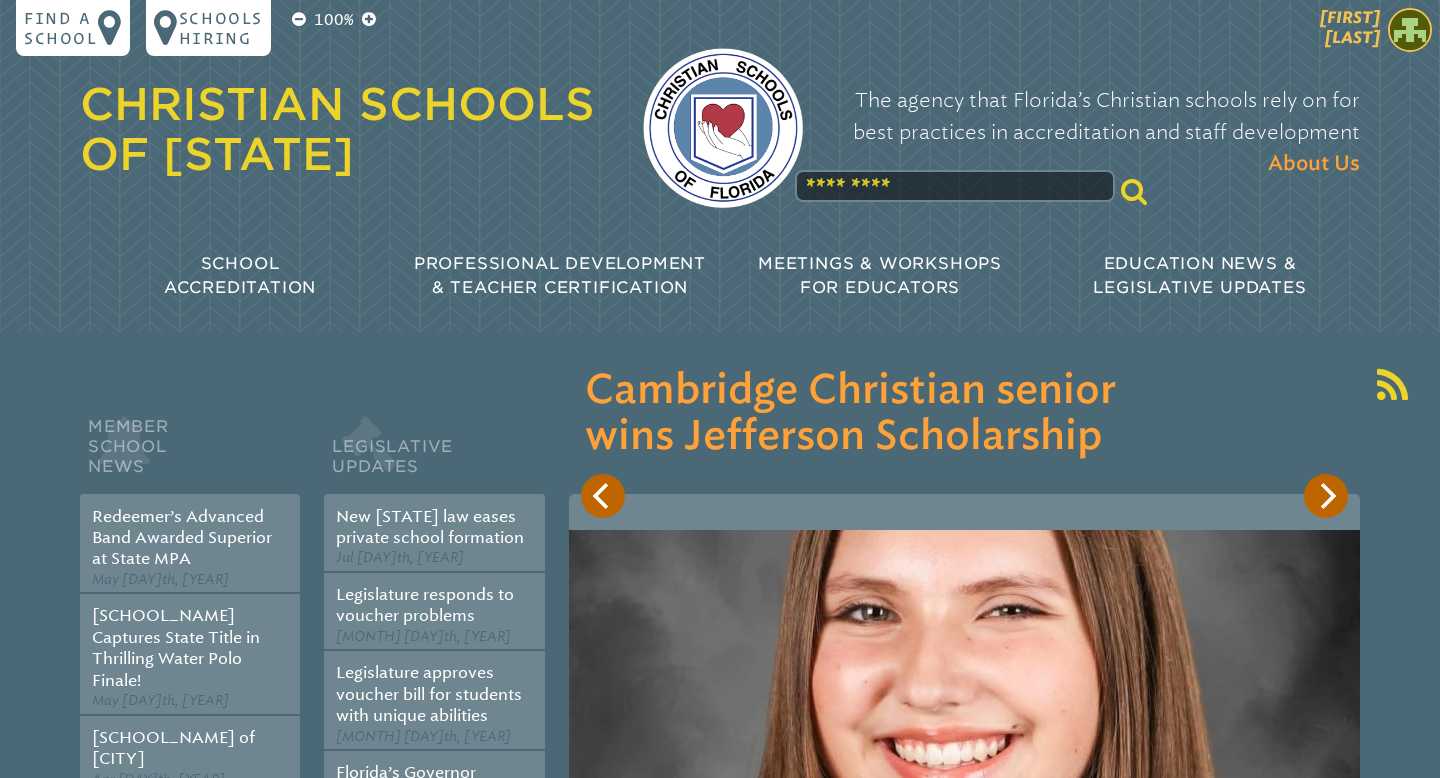 click at bounding box center [1410, 30] 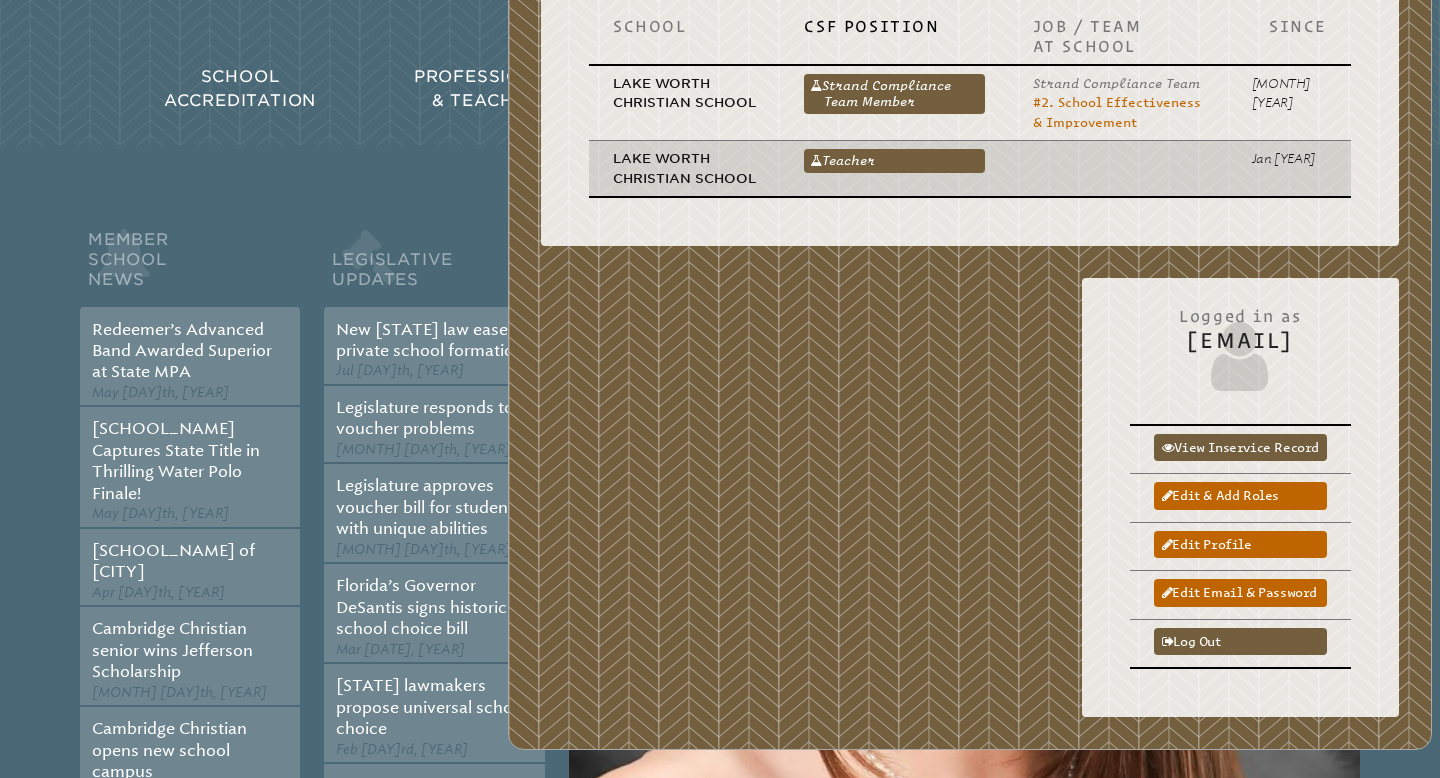 scroll, scrollTop: 209, scrollLeft: 0, axis: vertical 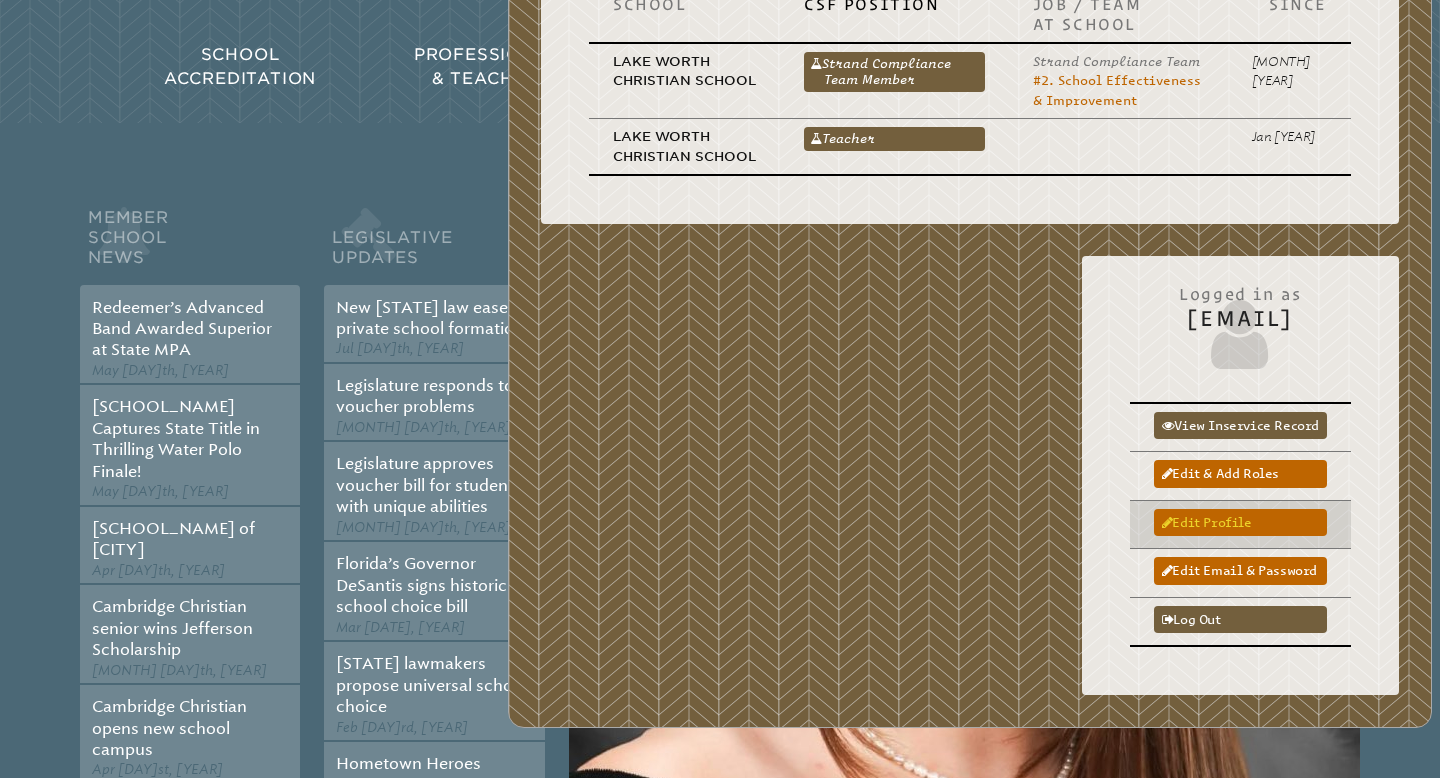 click on "Edit profile" at bounding box center [1240, 522] 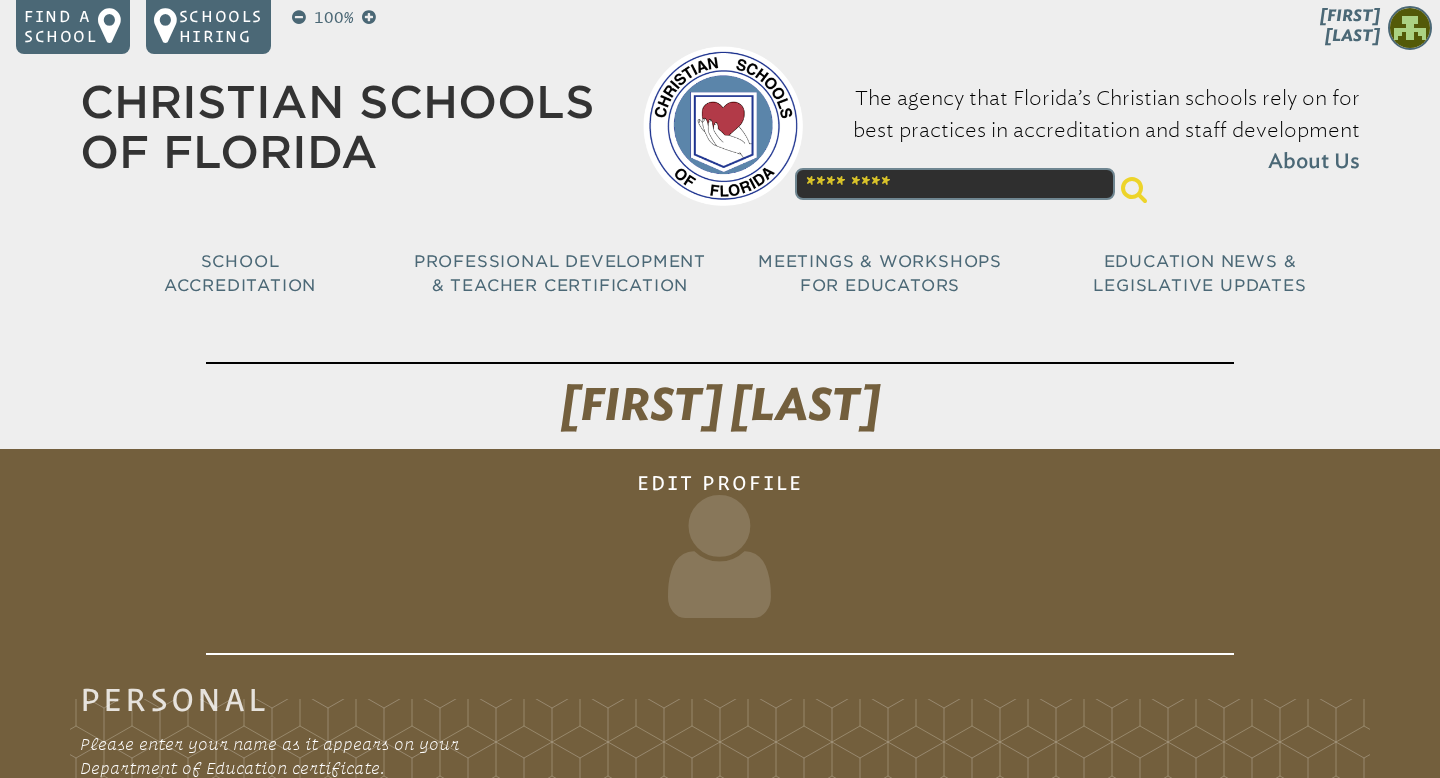 scroll, scrollTop: 0, scrollLeft: 0, axis: both 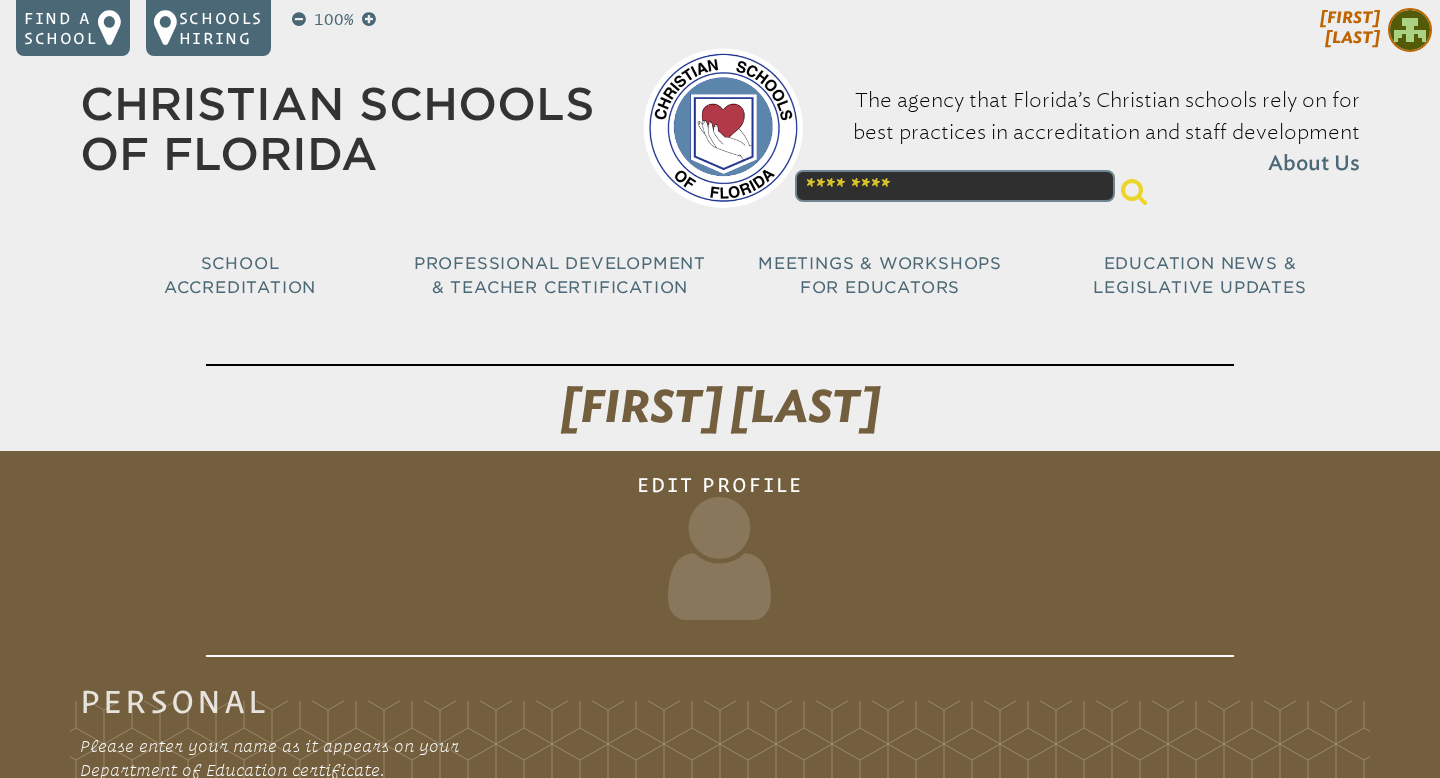 click at bounding box center [1410, 30] 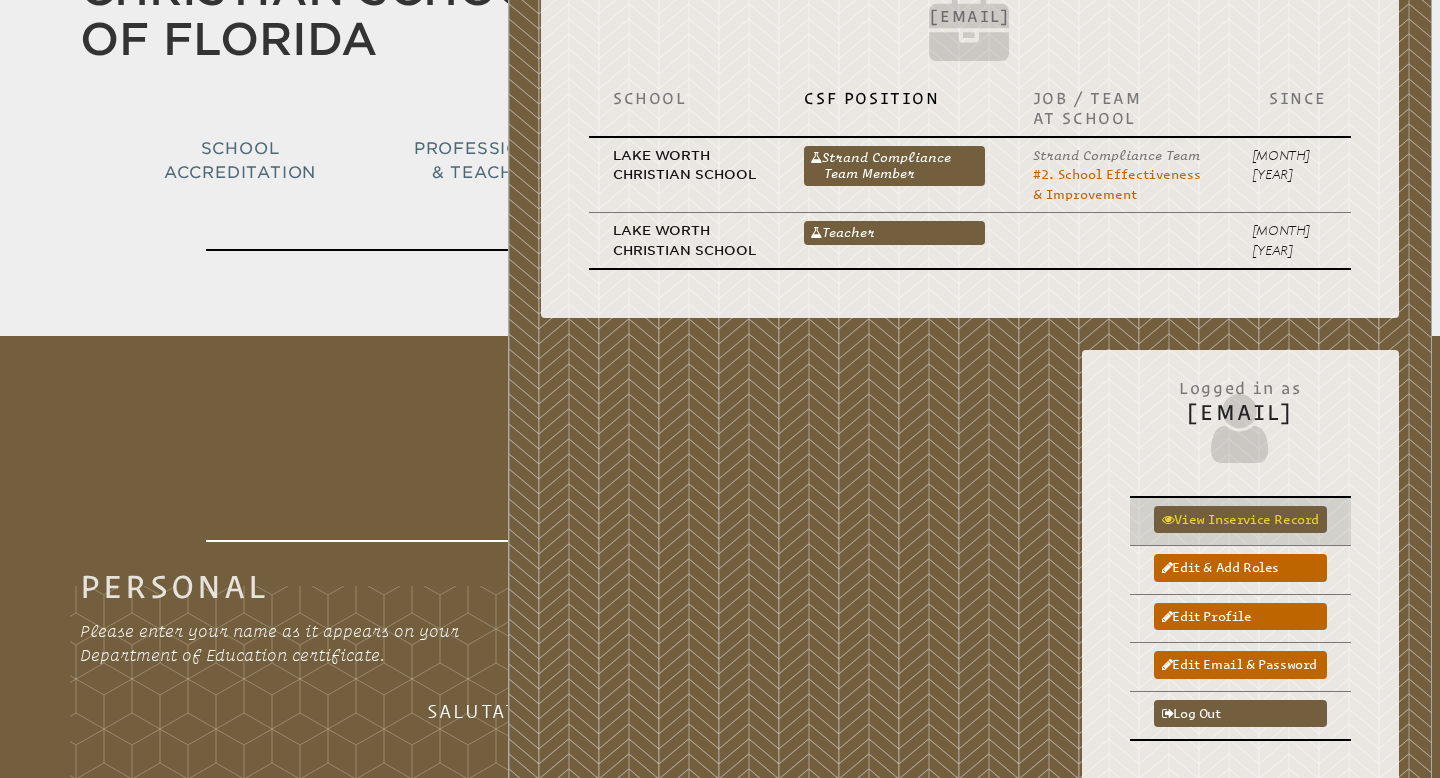 scroll, scrollTop: 141, scrollLeft: 0, axis: vertical 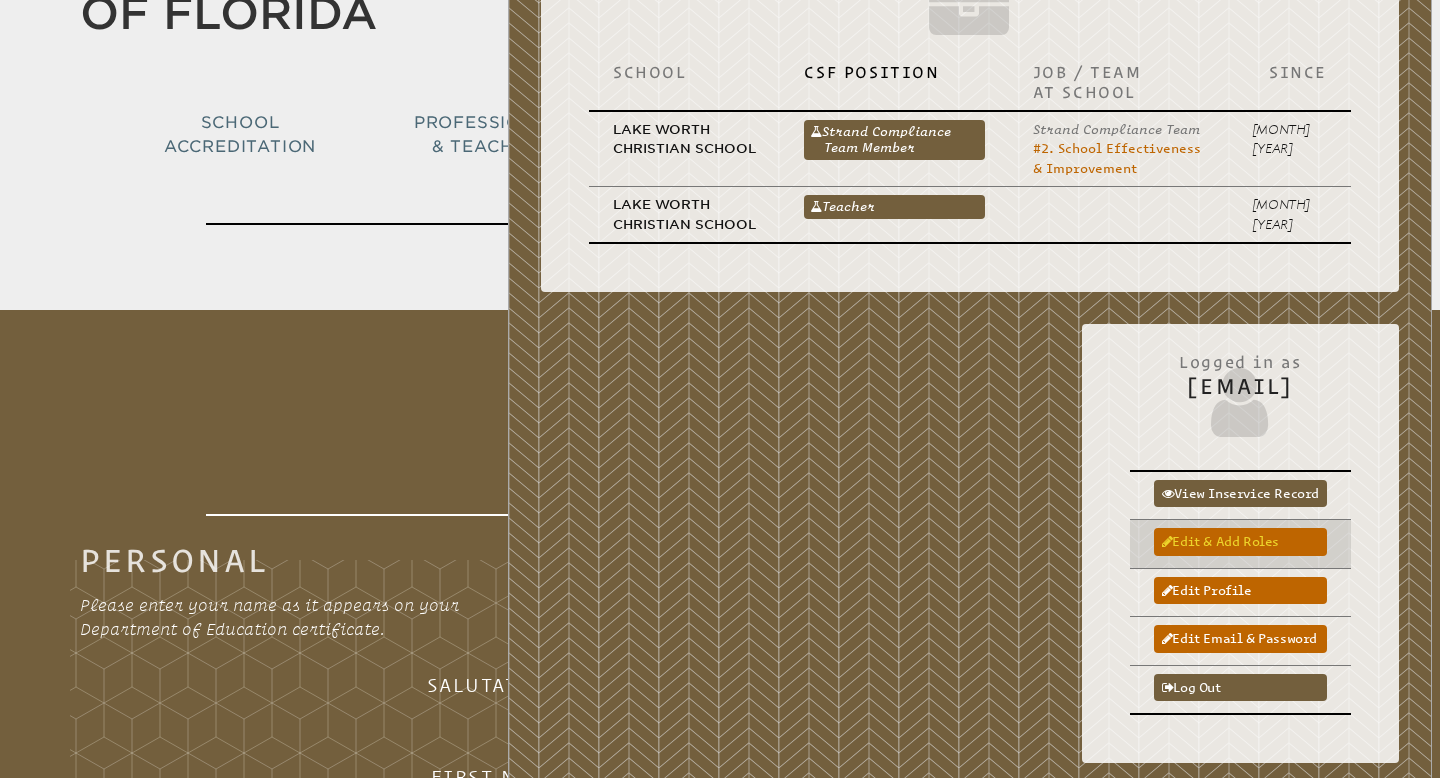 click on "Edit & add roles" at bounding box center (1240, 541) 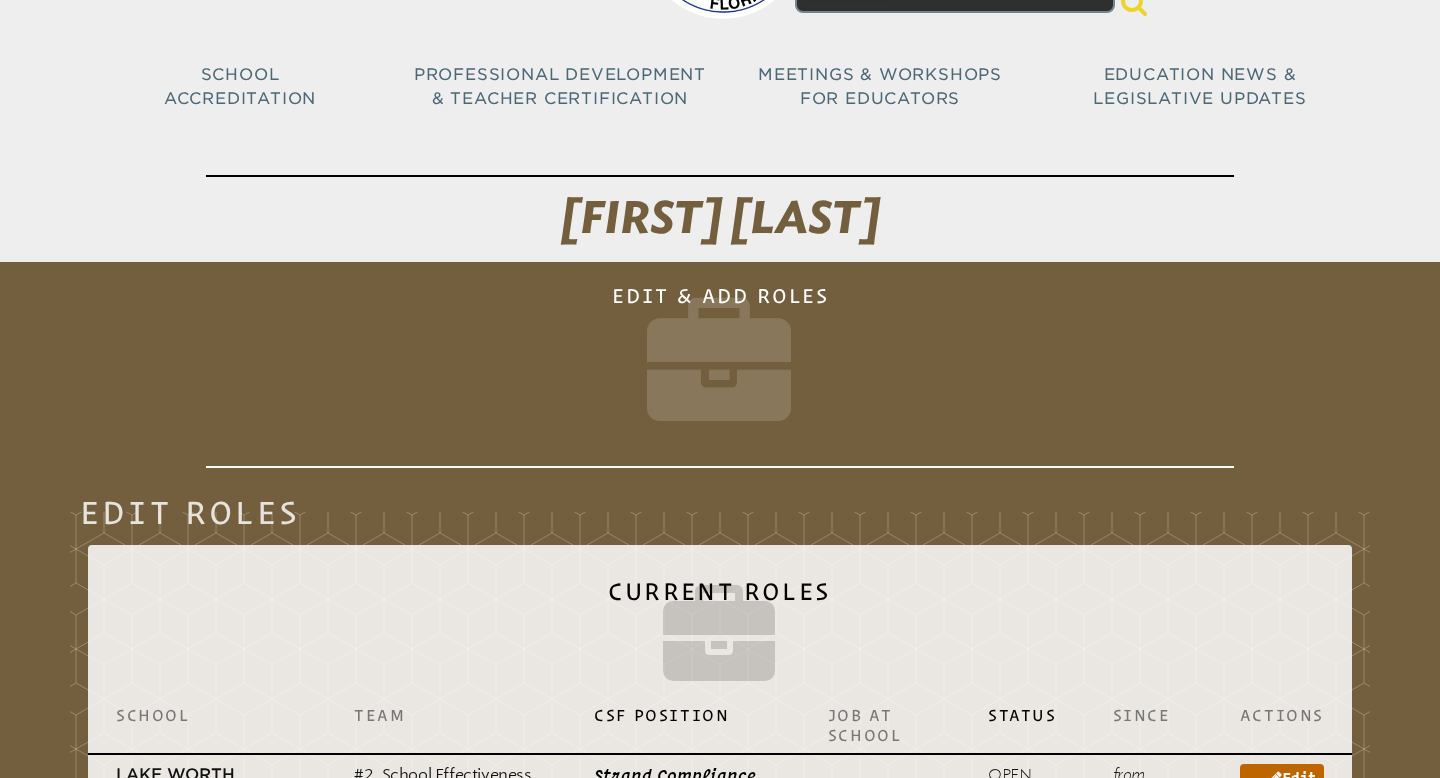 scroll, scrollTop: 114, scrollLeft: 0, axis: vertical 